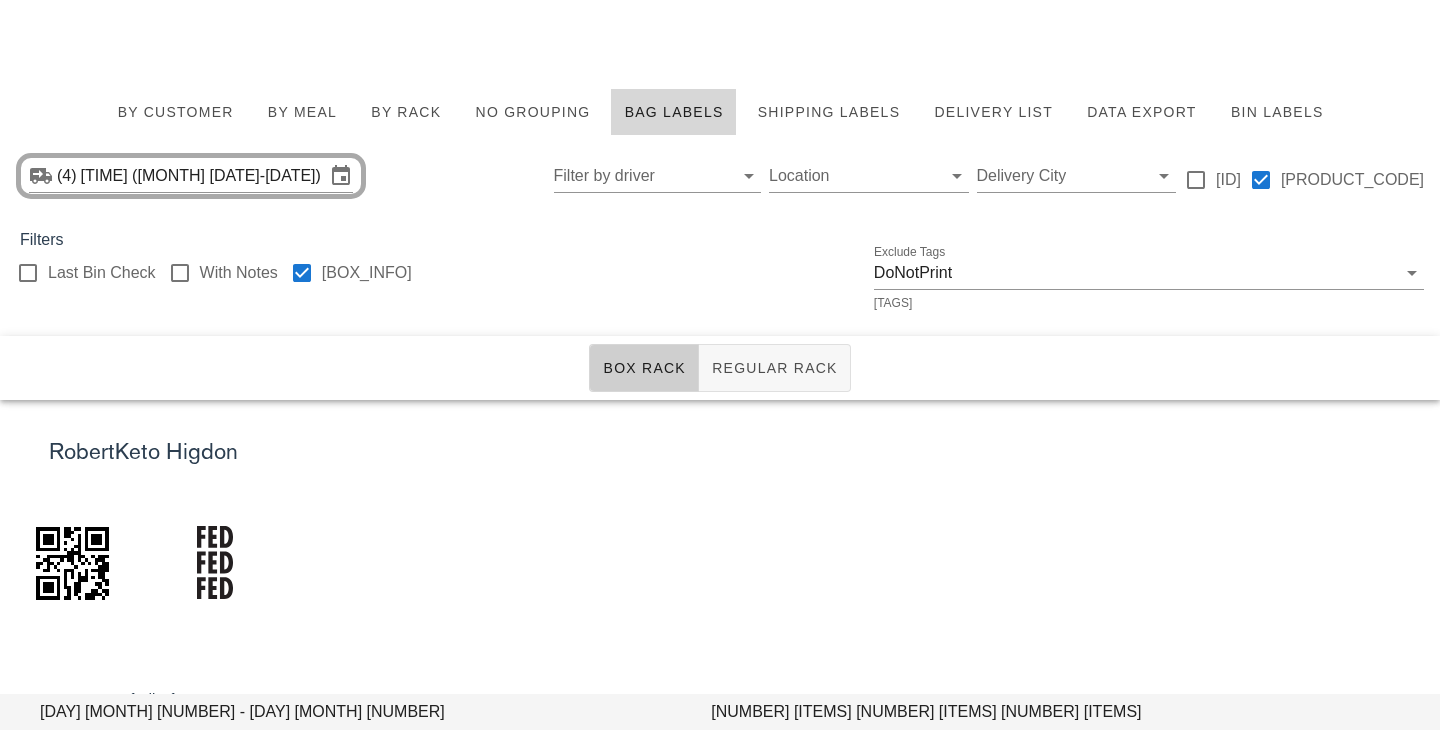 scroll, scrollTop: 1338, scrollLeft: 0, axis: vertical 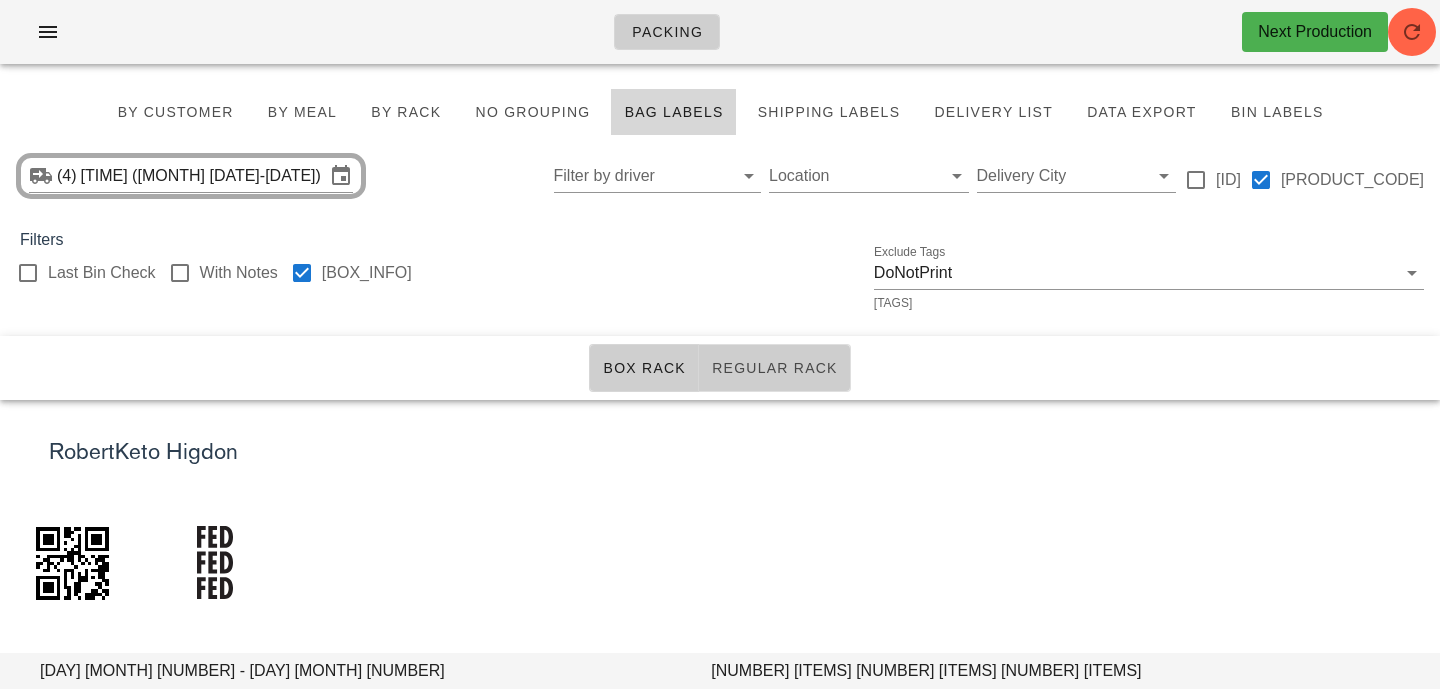 drag, startPoint x: 751, startPoint y: 368, endPoint x: 315, endPoint y: 273, distance: 446.22977 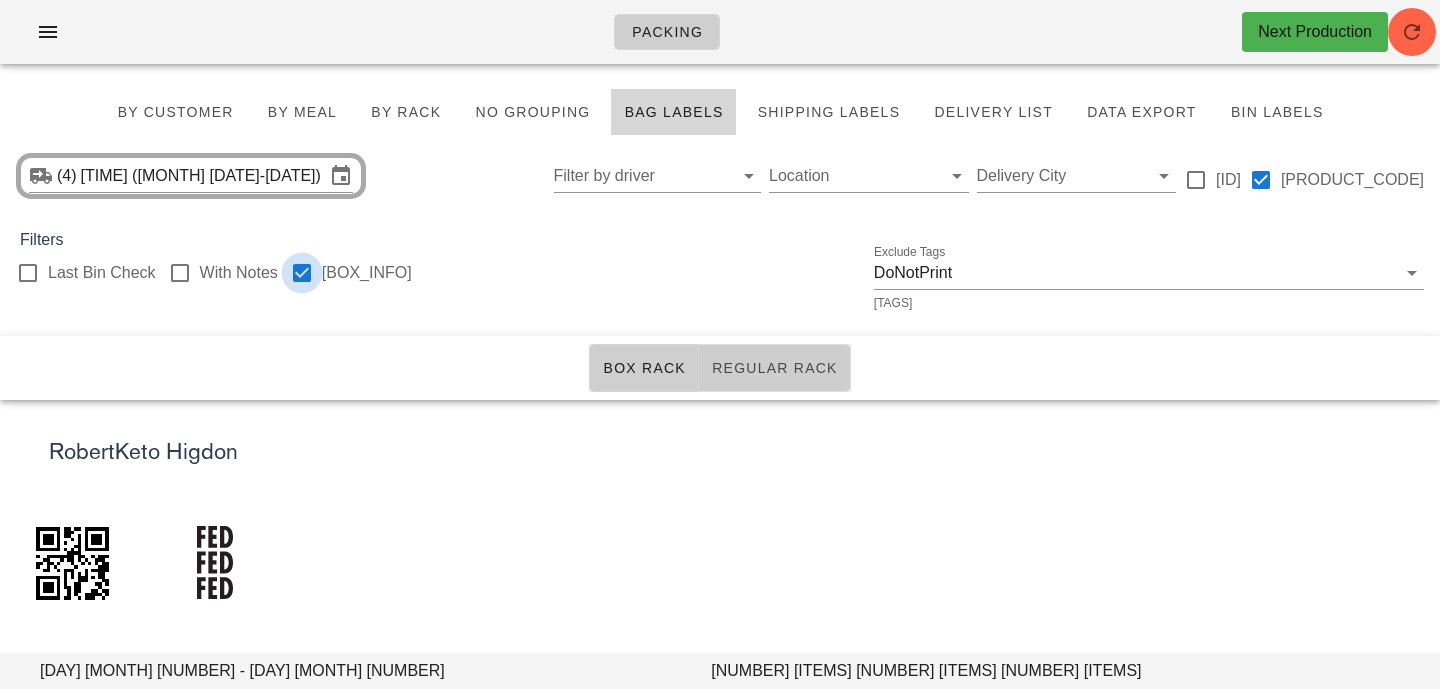 click on "Regular Rack" at bounding box center (774, 368) 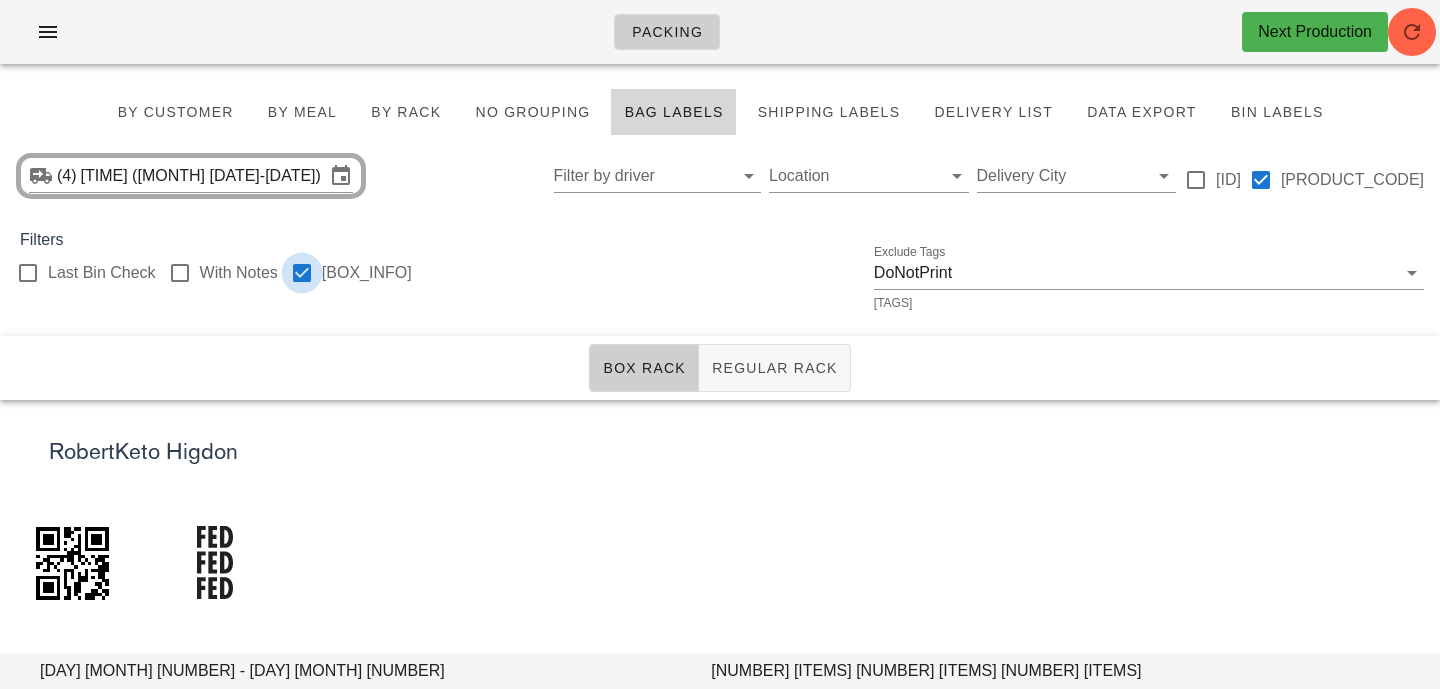 click at bounding box center [302, 273] 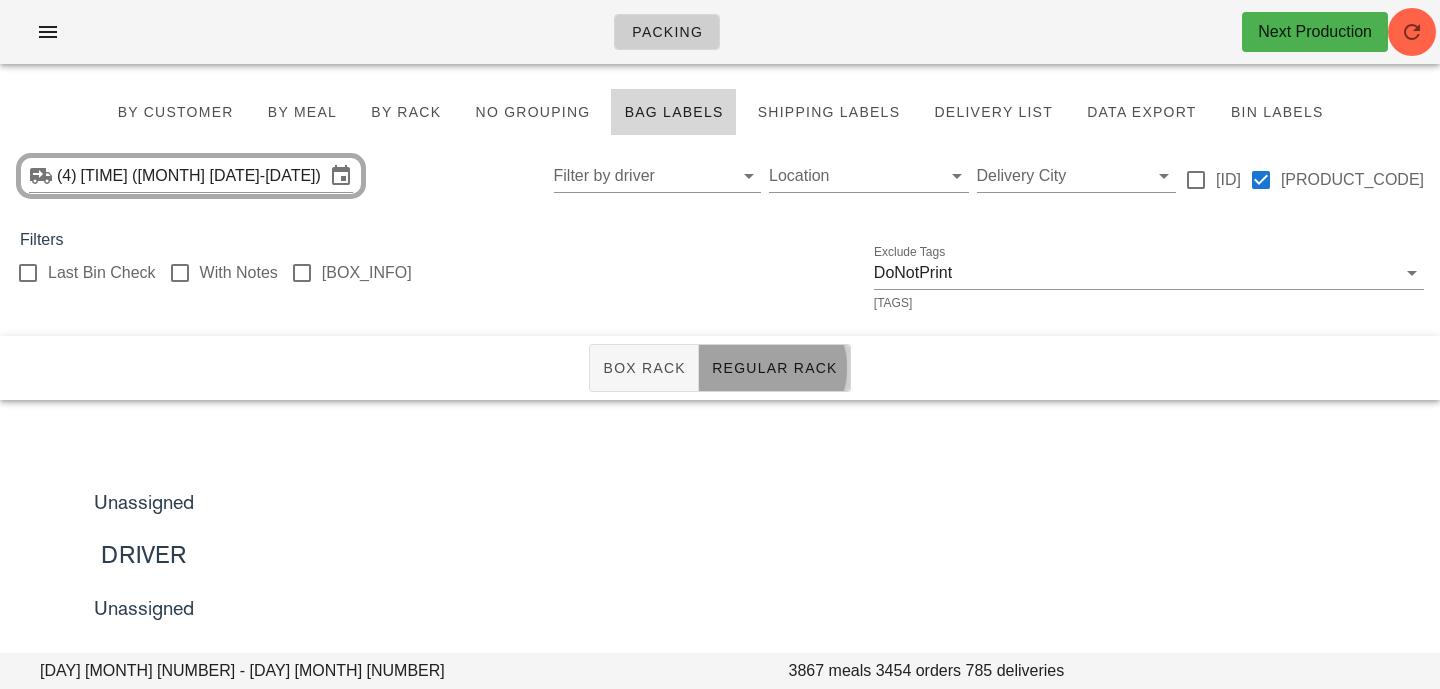 checkbox on "false" 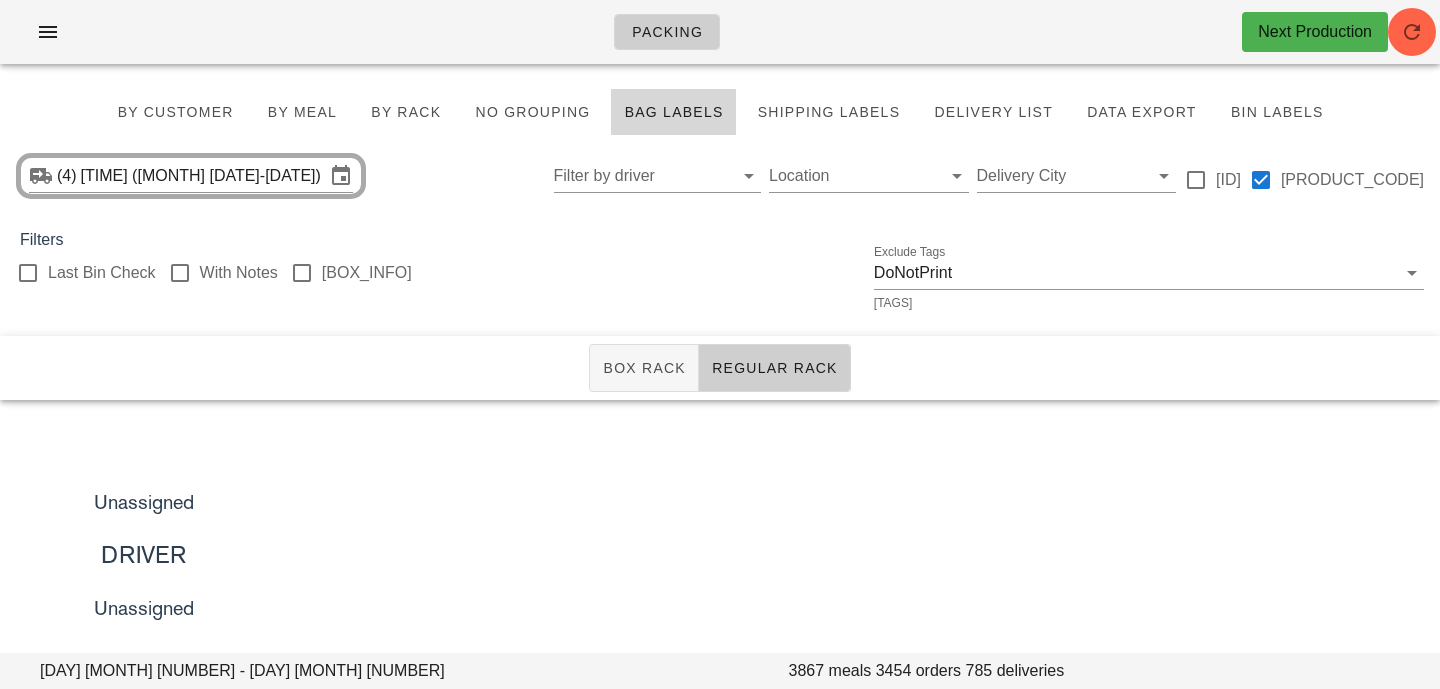 scroll, scrollTop: 1047, scrollLeft: 0, axis: vertical 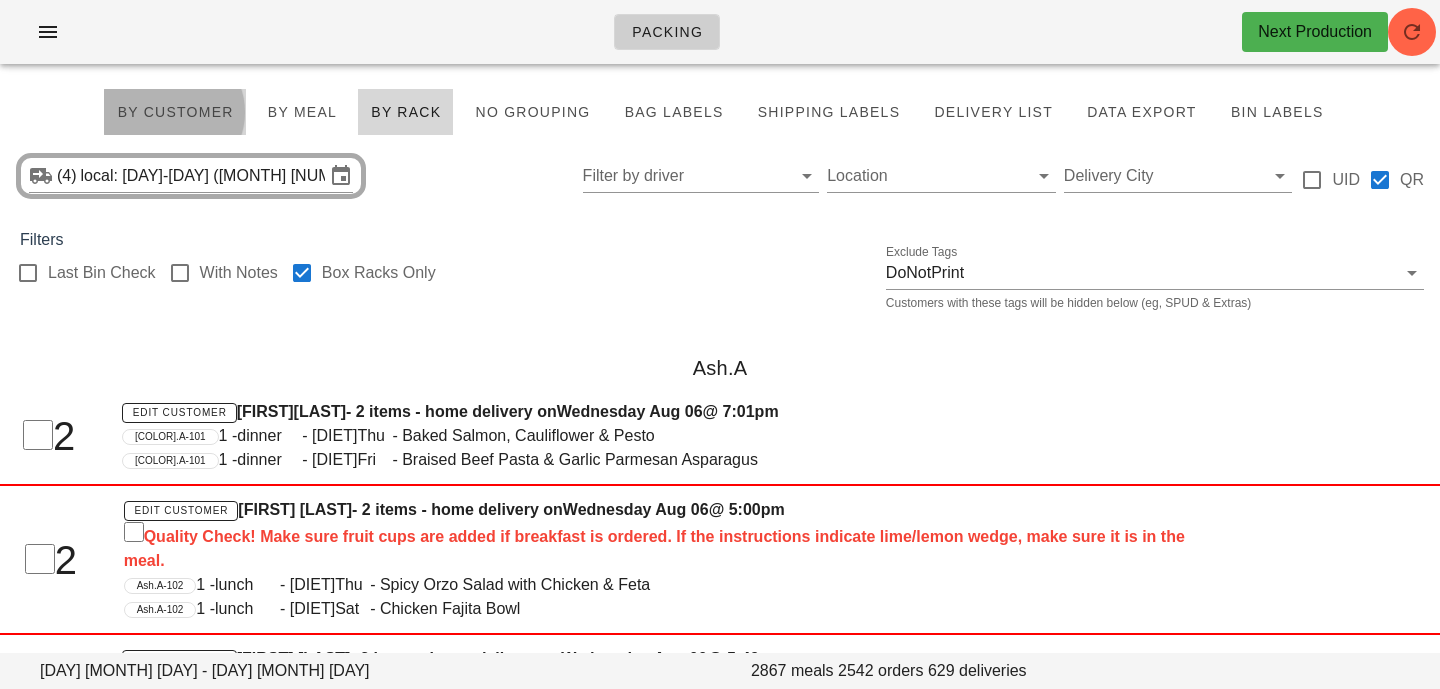 click on "By Customer" at bounding box center [174, 112] 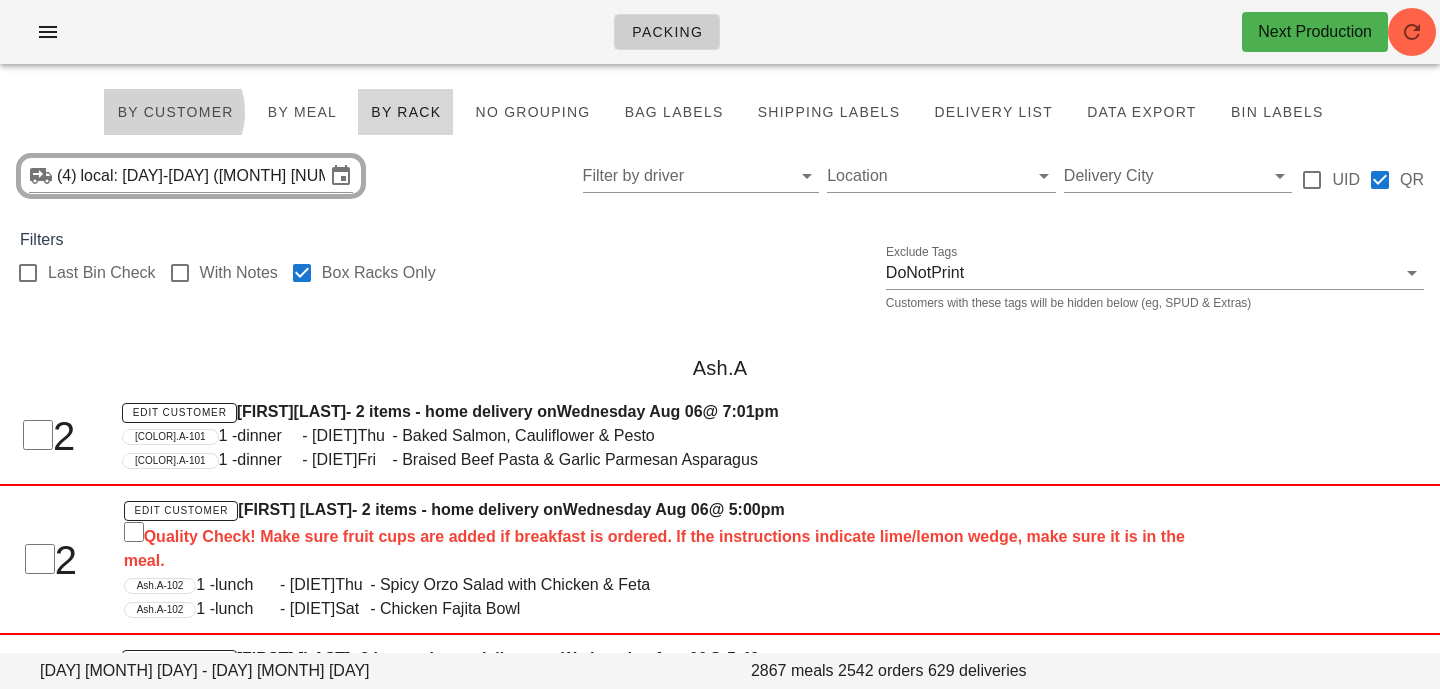 click at bounding box center (302, 273) 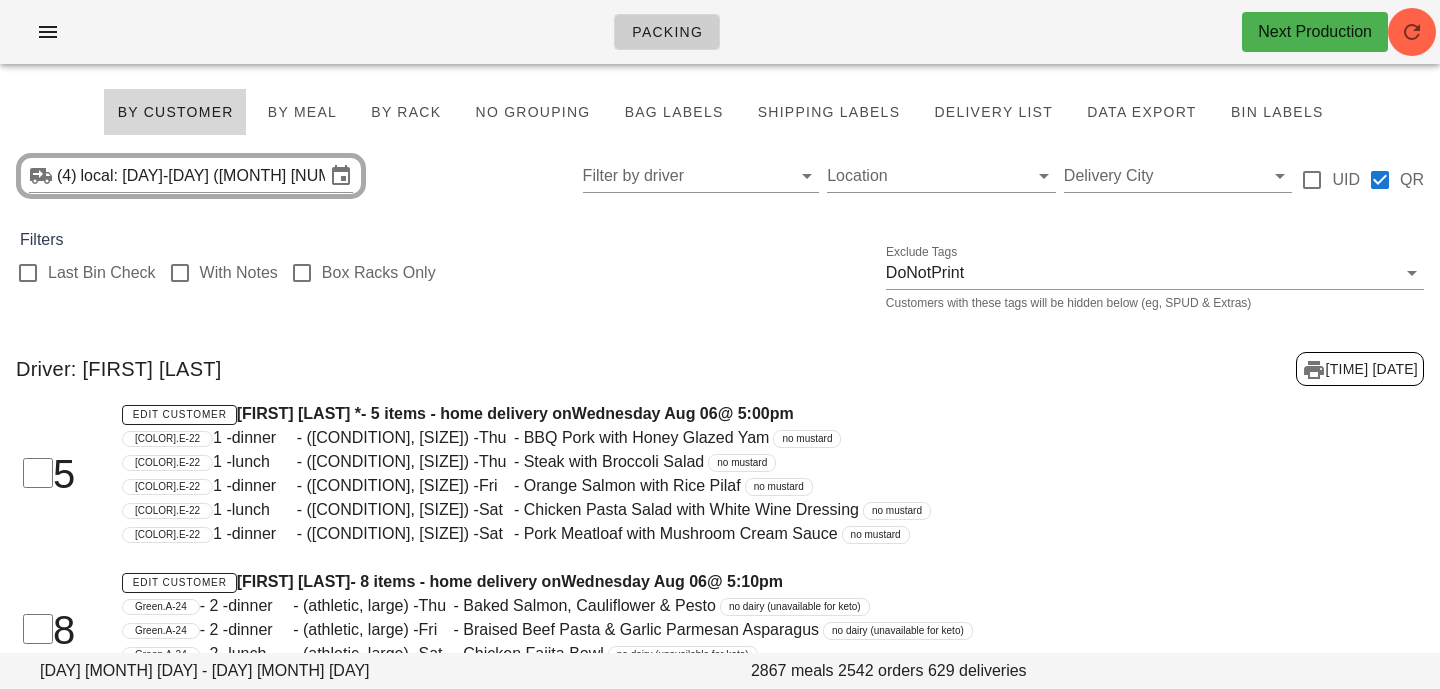 checkbox on "false" 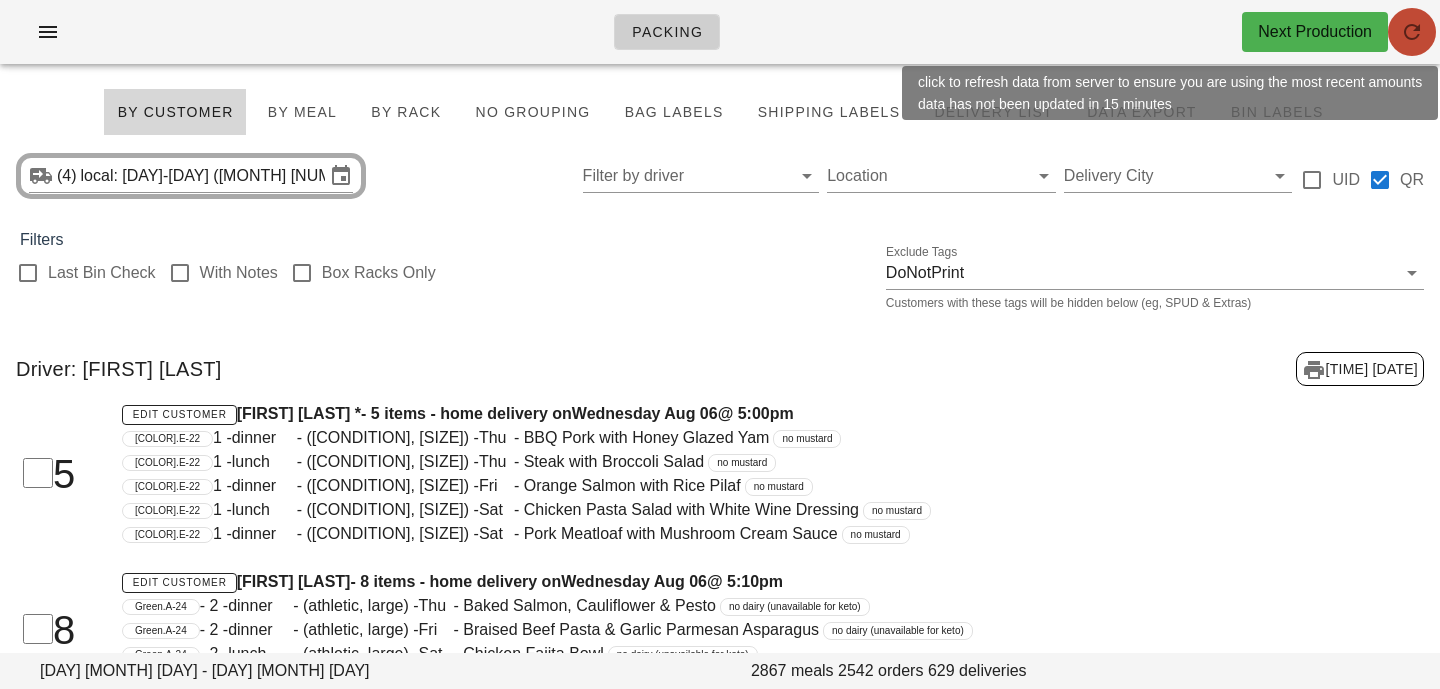 click at bounding box center [1412, 32] 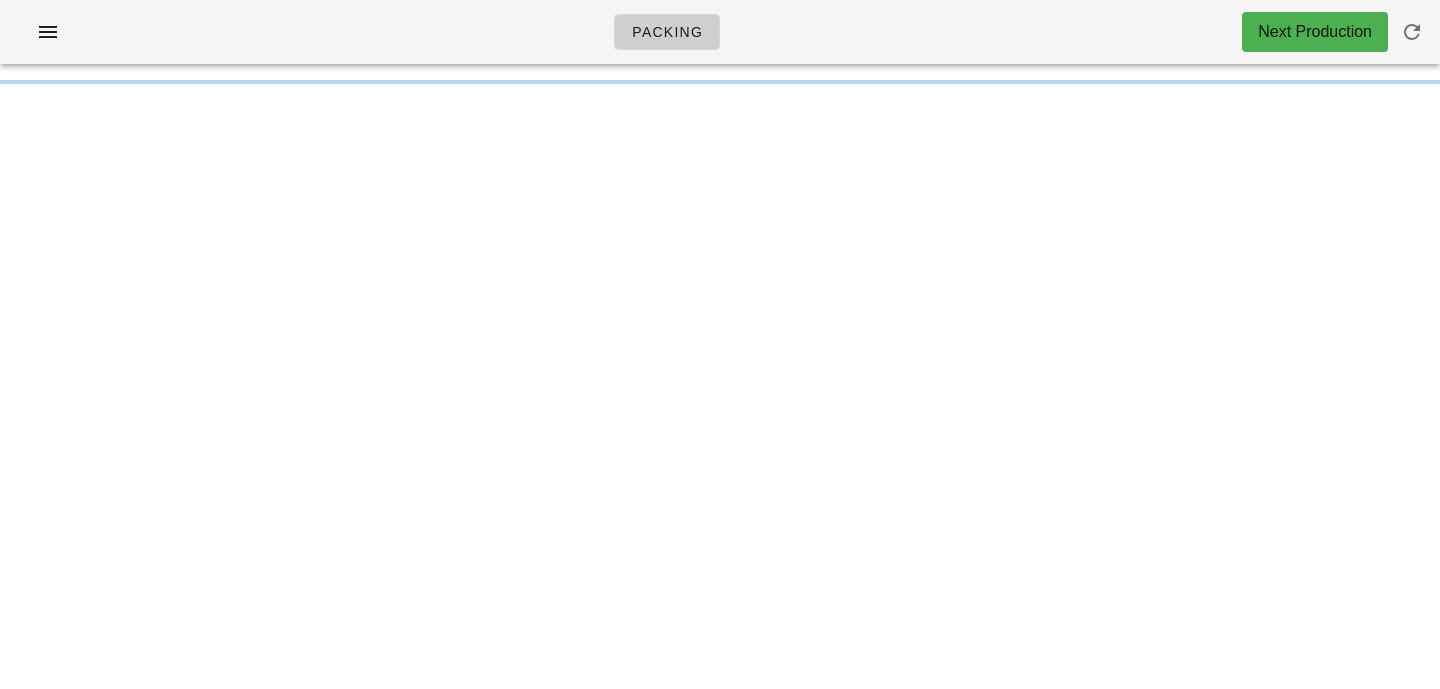 scroll, scrollTop: 0, scrollLeft: 0, axis: both 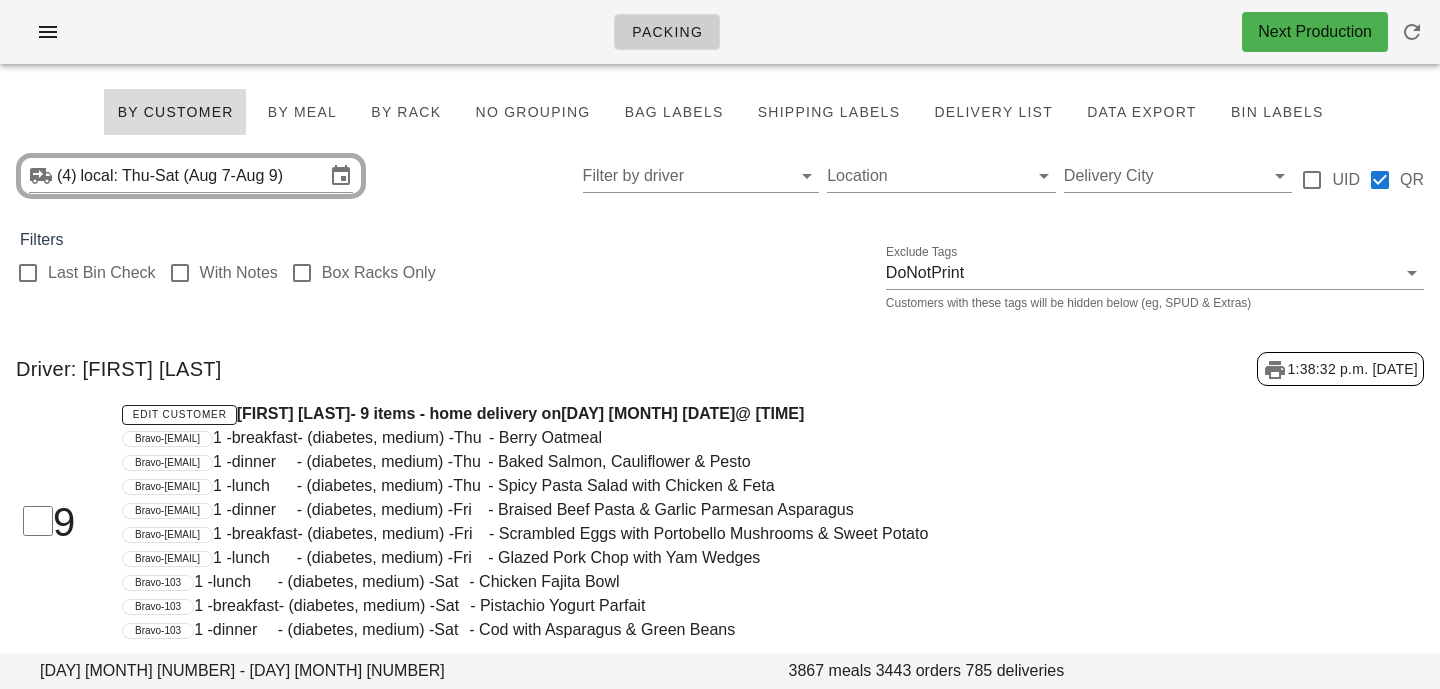 click on "By Customer" at bounding box center (174, 112) 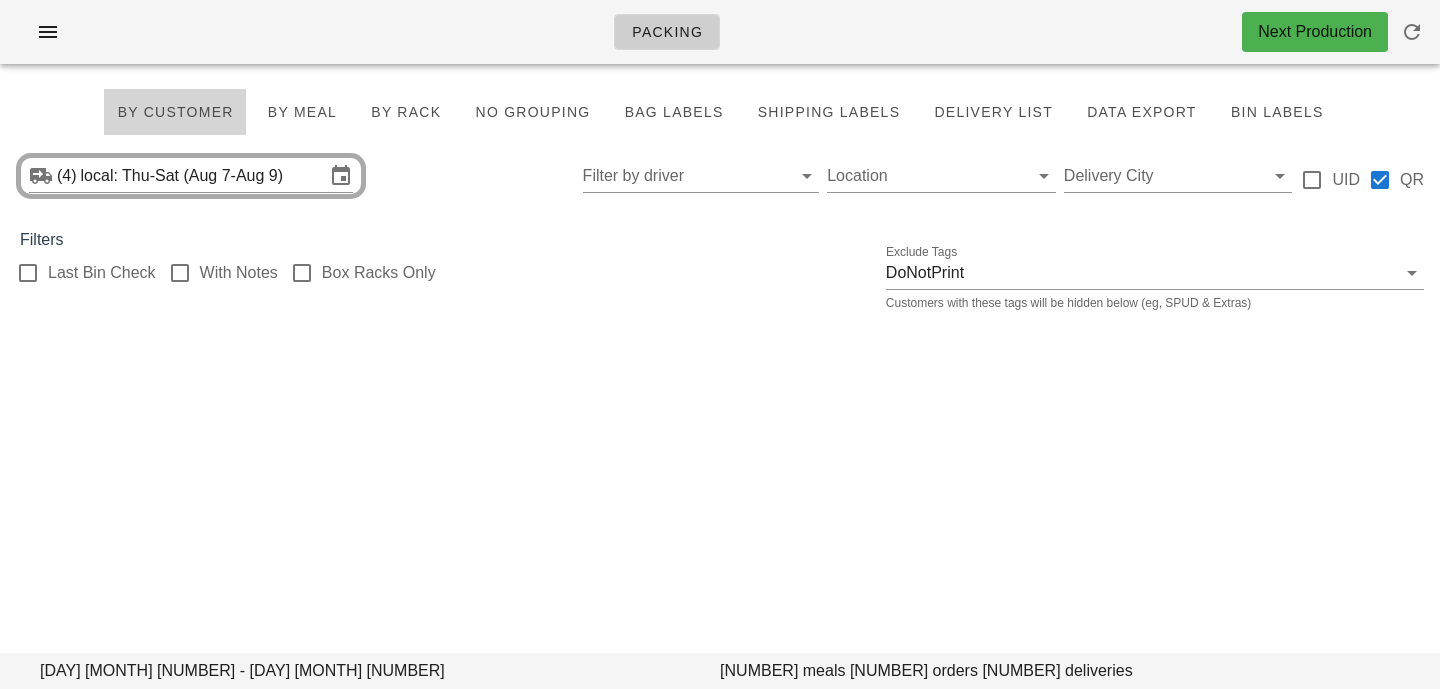 click on "By Customer" at bounding box center [174, 112] 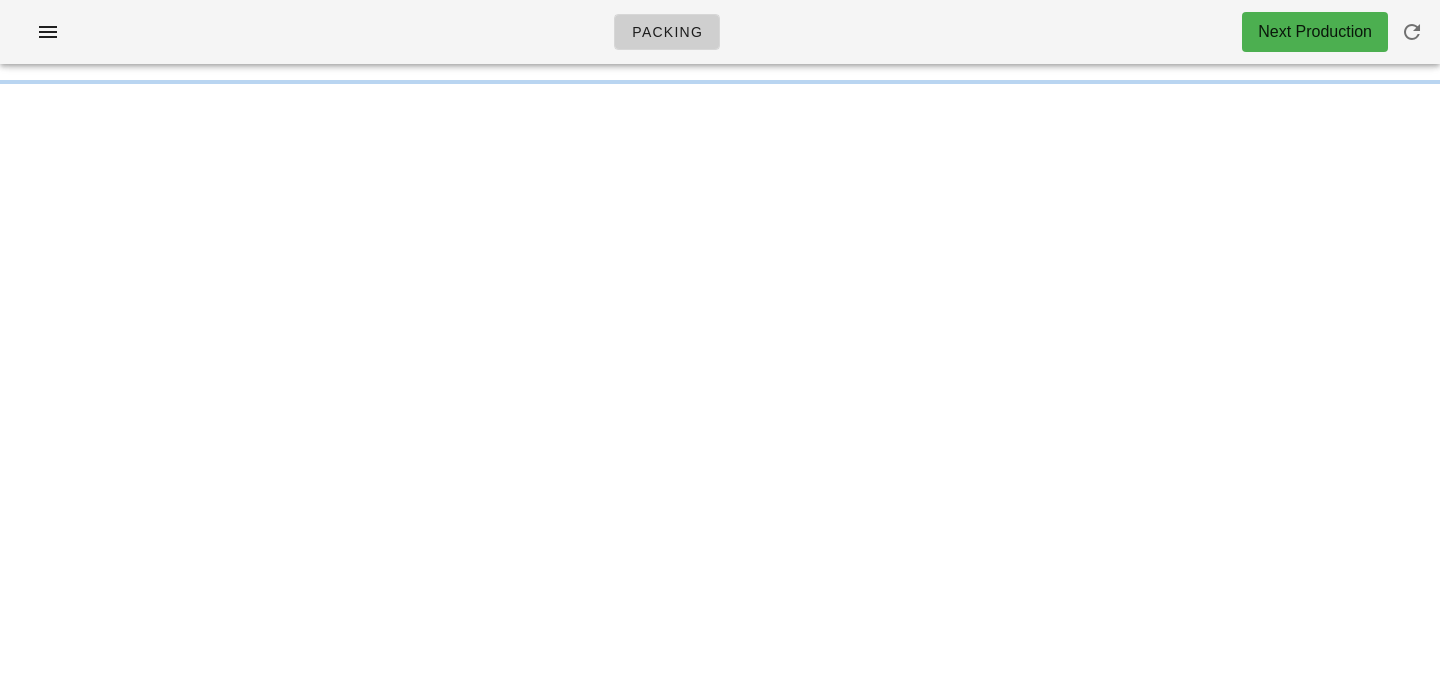 scroll, scrollTop: 0, scrollLeft: 0, axis: both 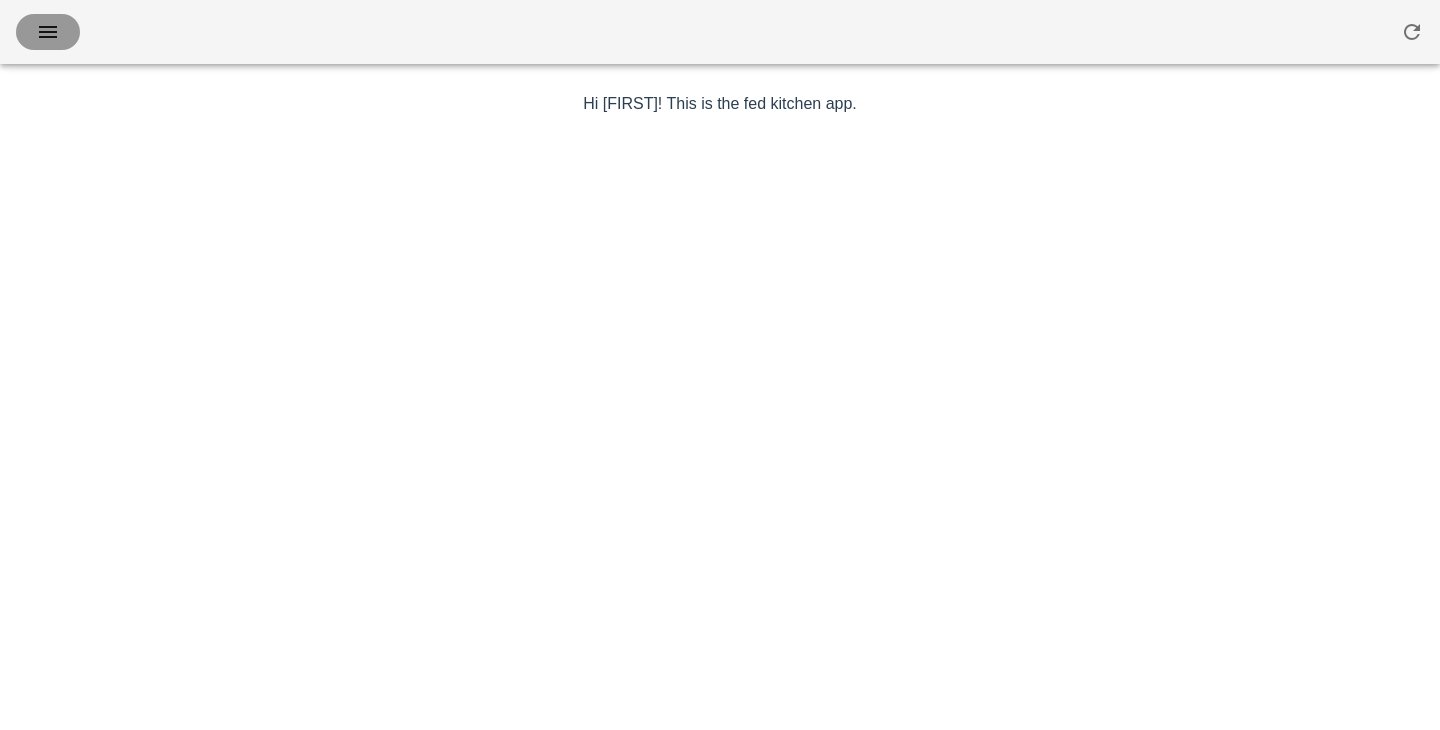 click at bounding box center (48, 32) 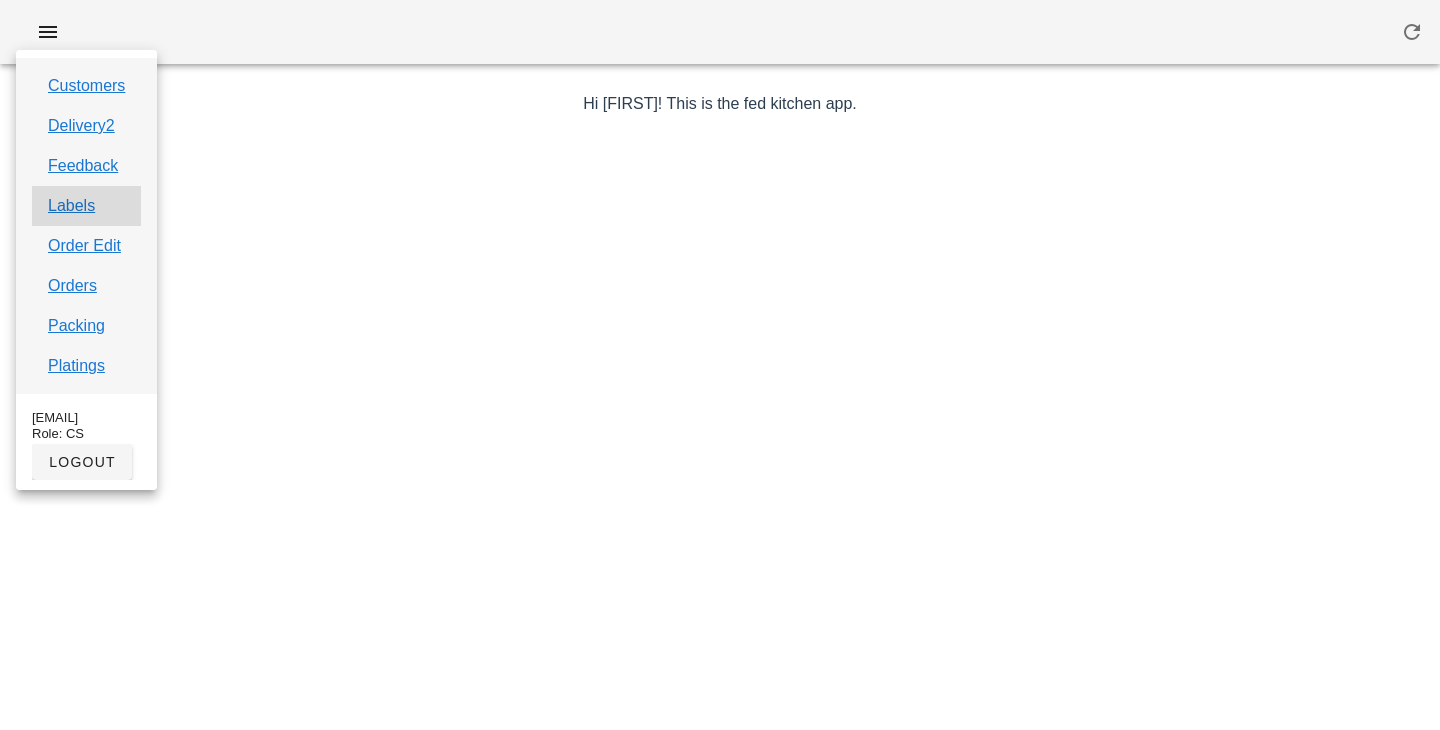 click on "Labels" at bounding box center [86, 206] 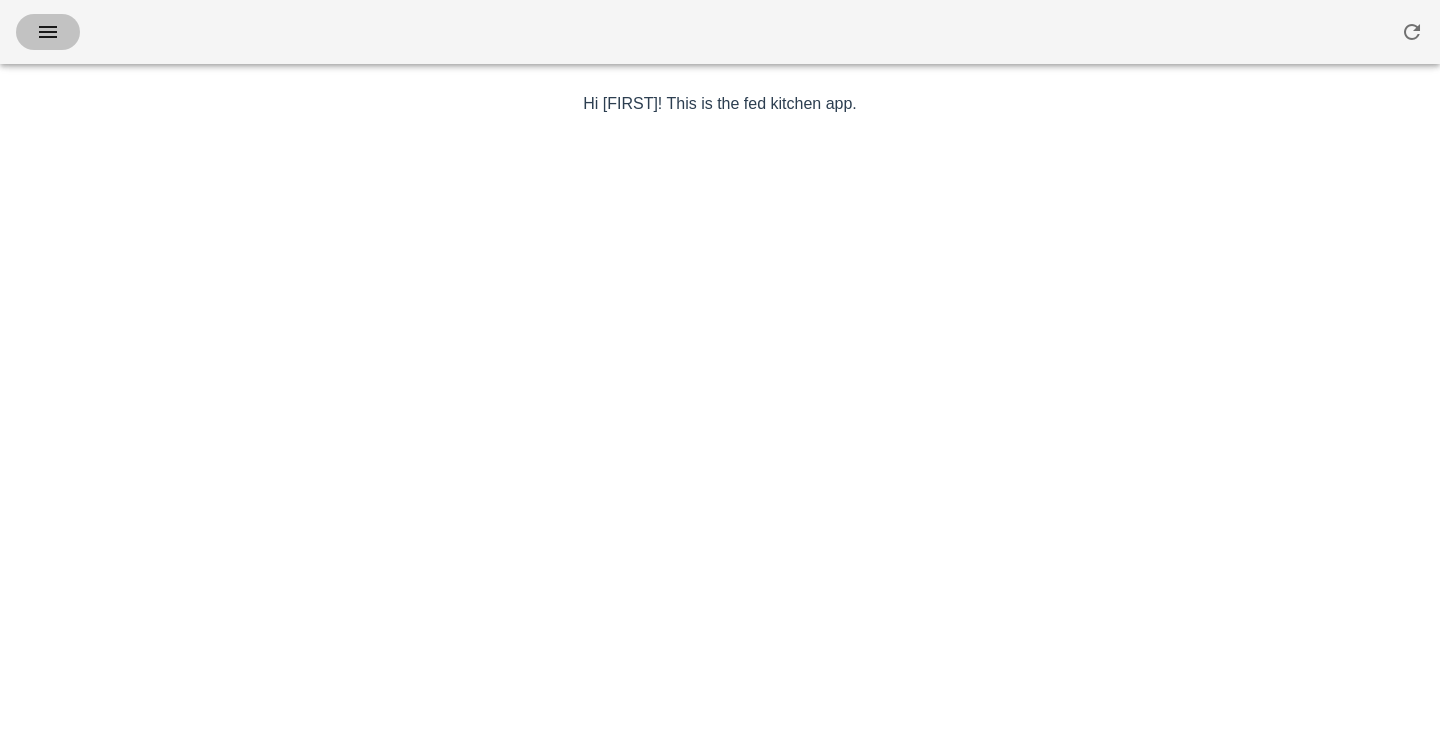 click at bounding box center (48, 32) 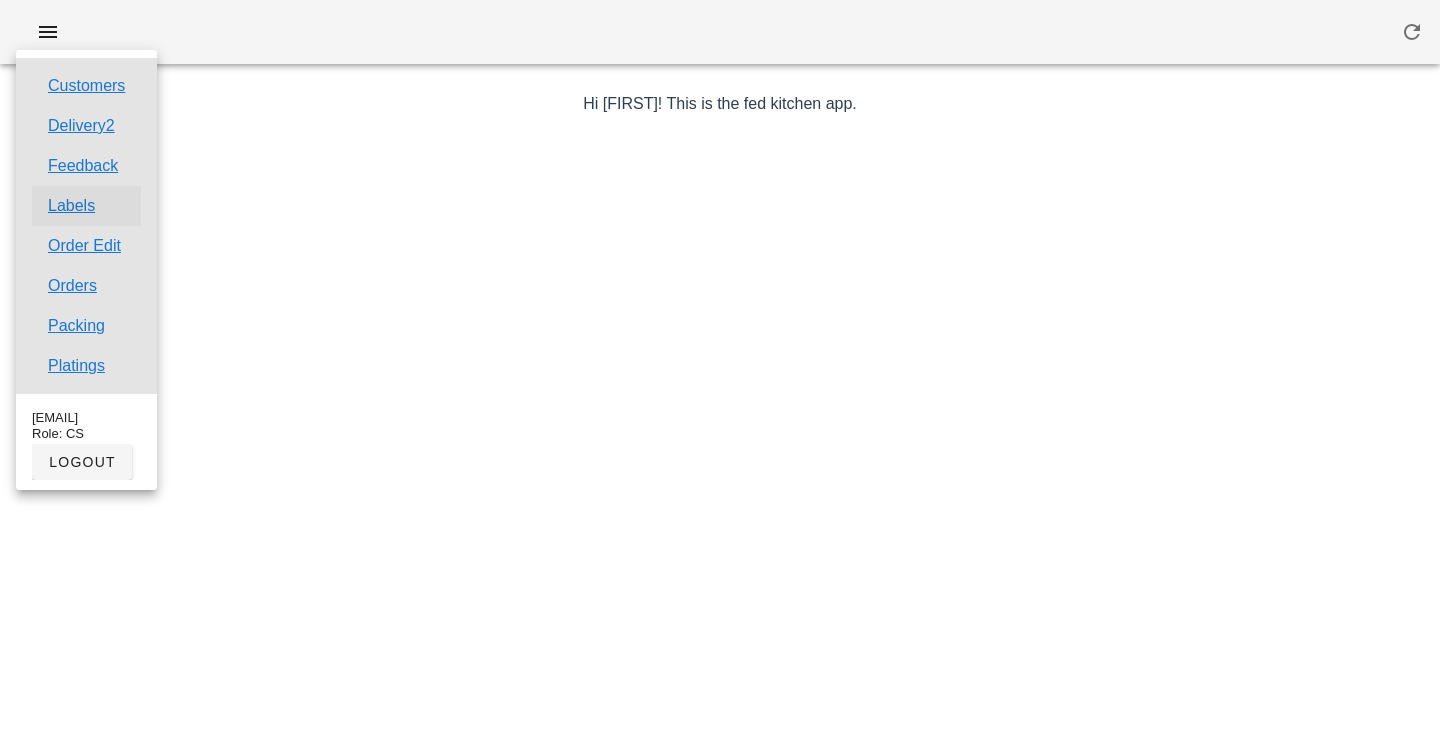 click on "Labels" at bounding box center [71, 206] 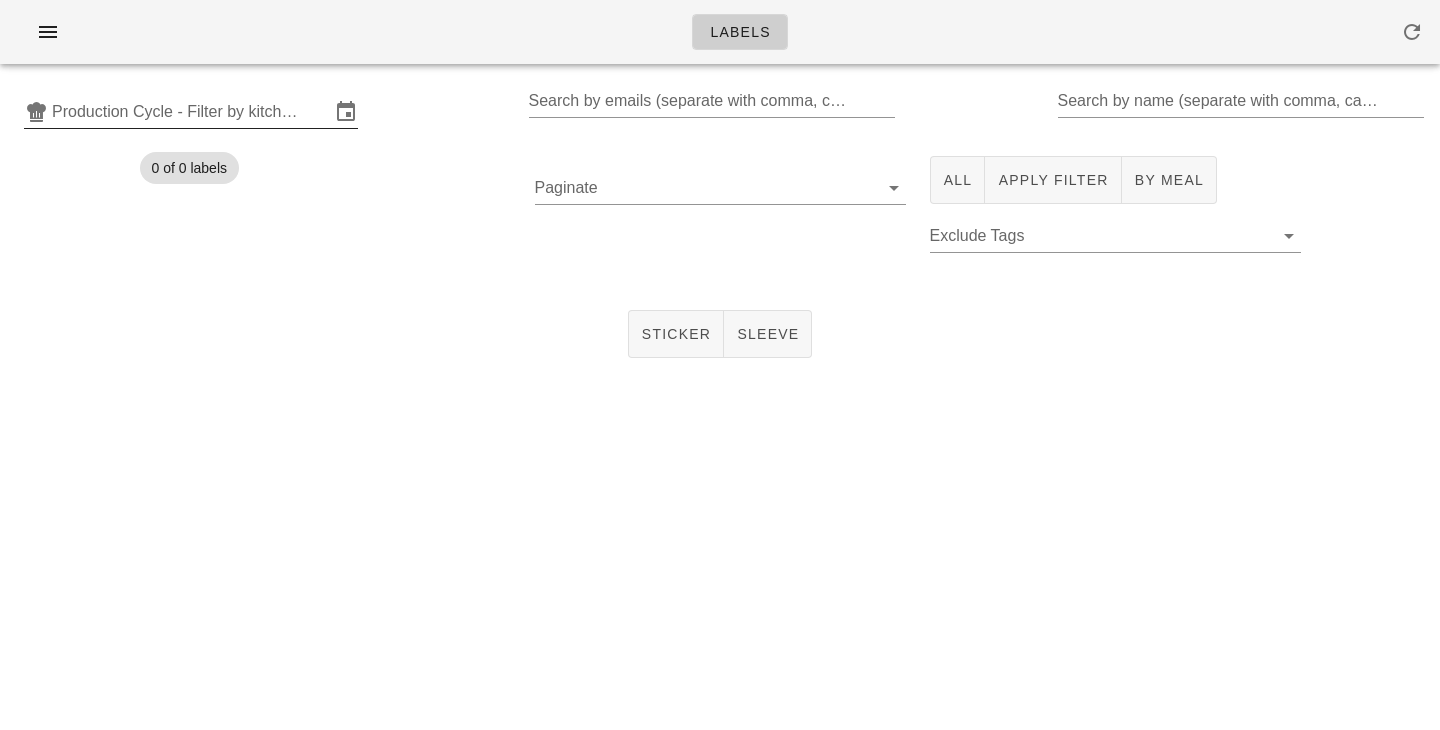 click on "Production Cycle - Filter by kitchen production schedules" at bounding box center [191, 112] 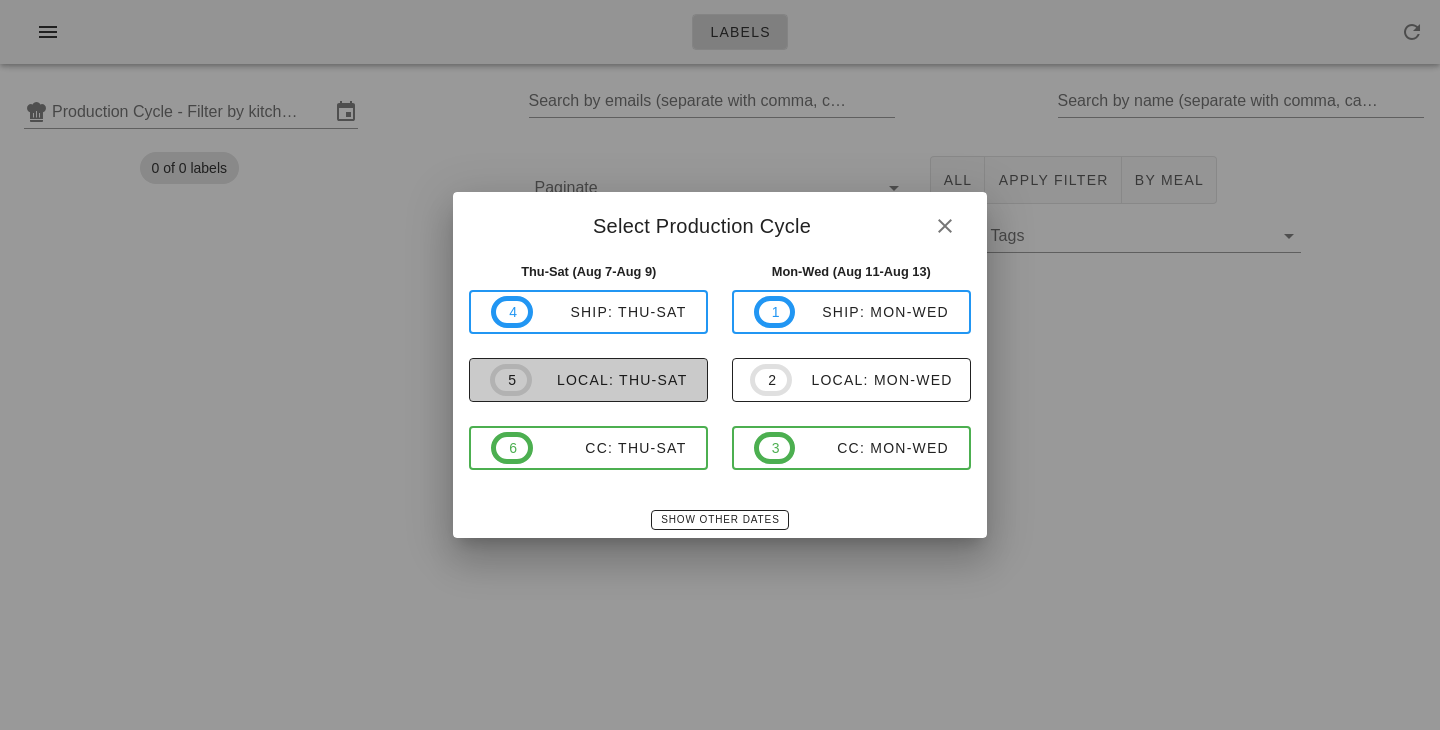 click on "local: Thu-Sat" at bounding box center (610, 380) 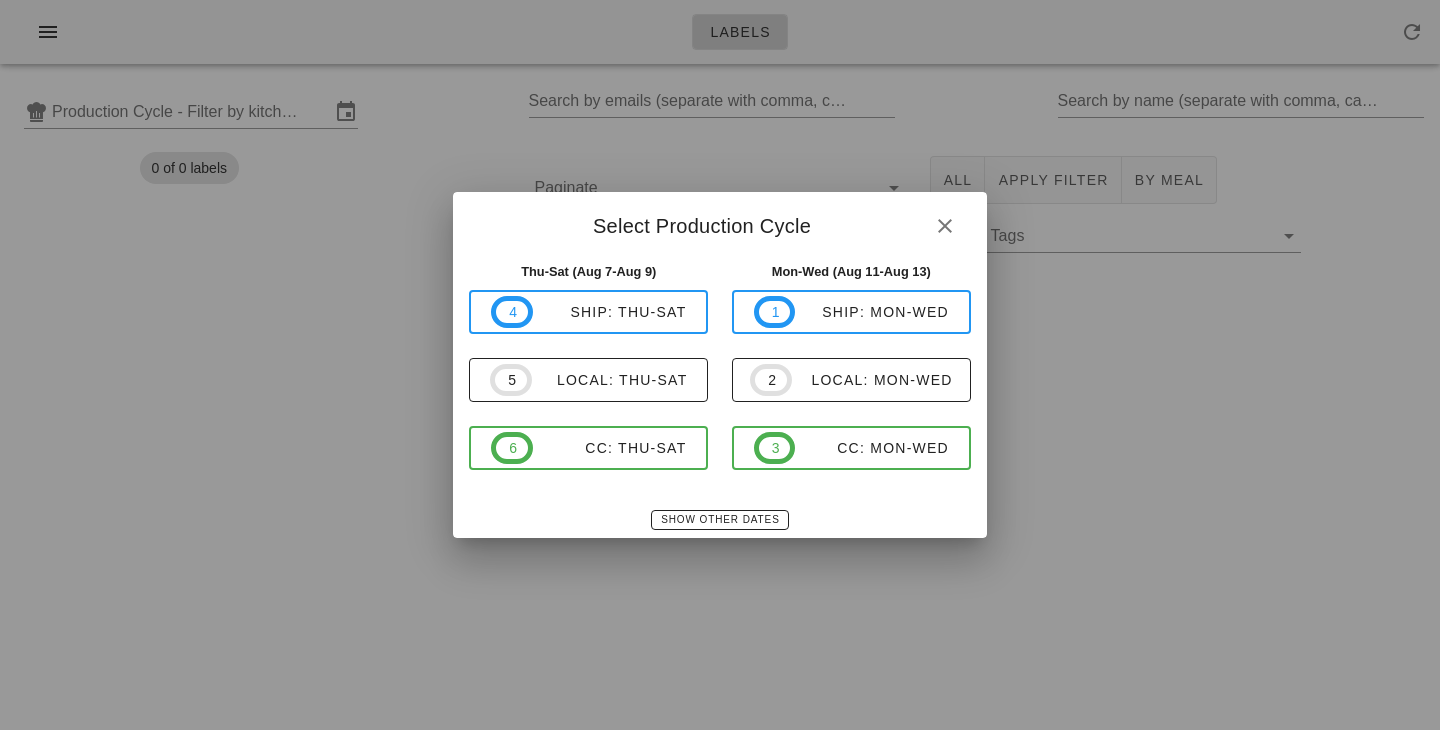 type on "local: Thu-Sat (Aug 7-Aug 9)" 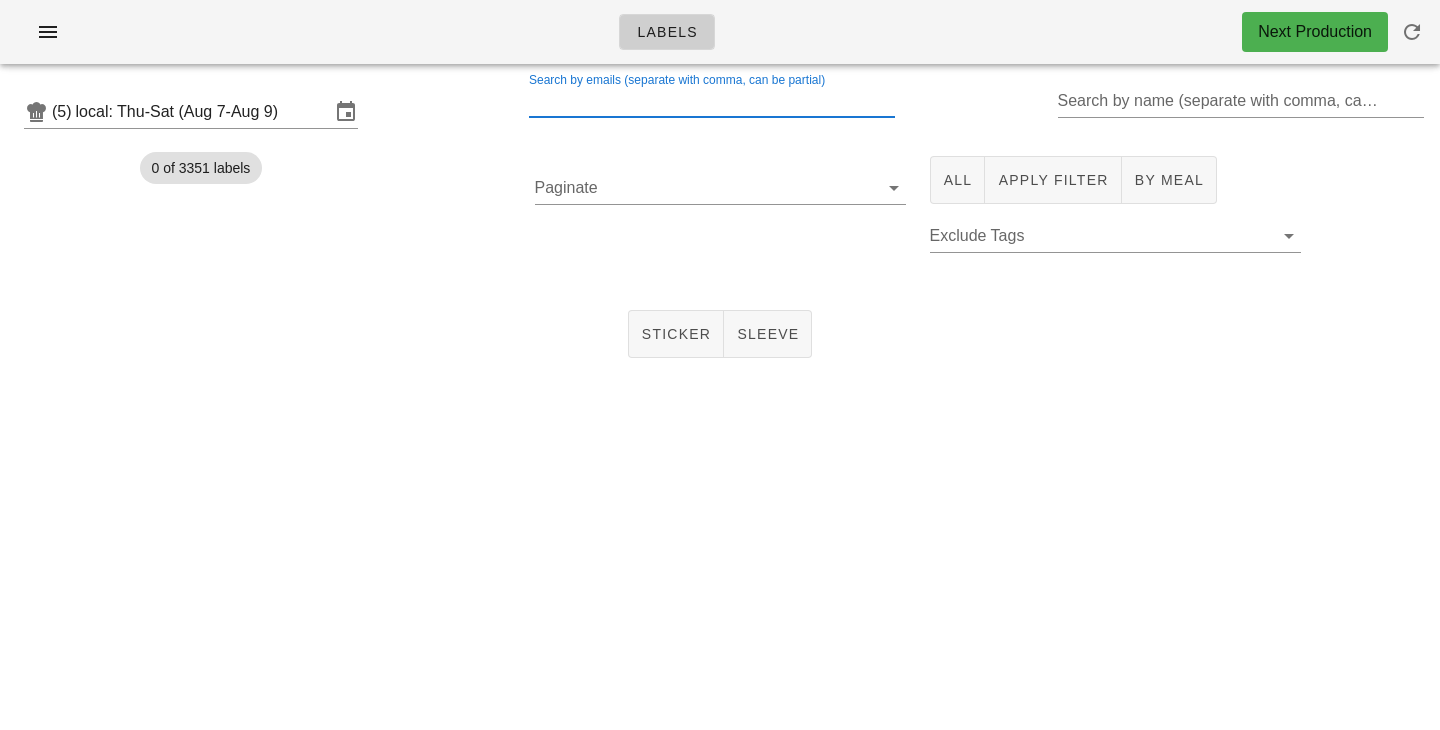 click on "Search by emails (separate with comma, can be partial)" at bounding box center [710, 101] 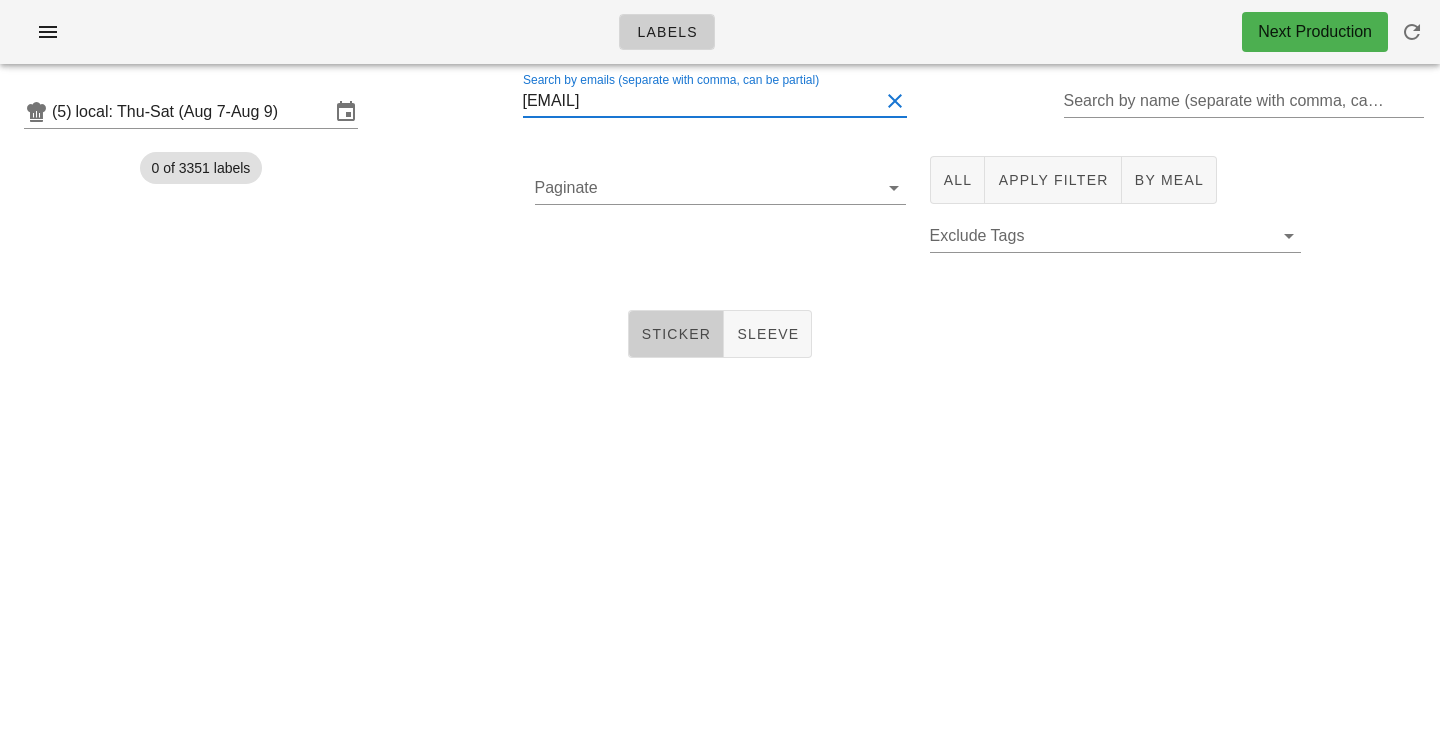 click on "Sticker" at bounding box center [676, 334] 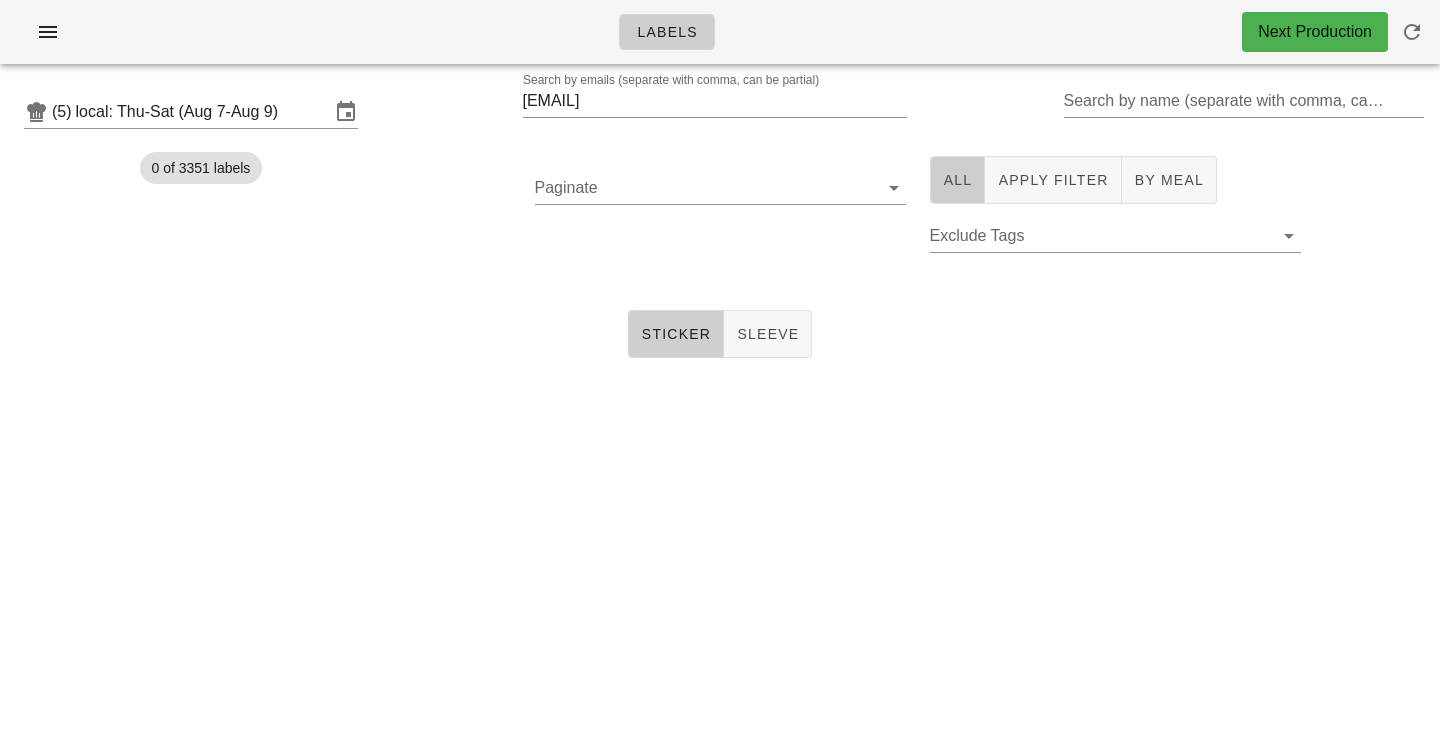click on "All" at bounding box center (958, 180) 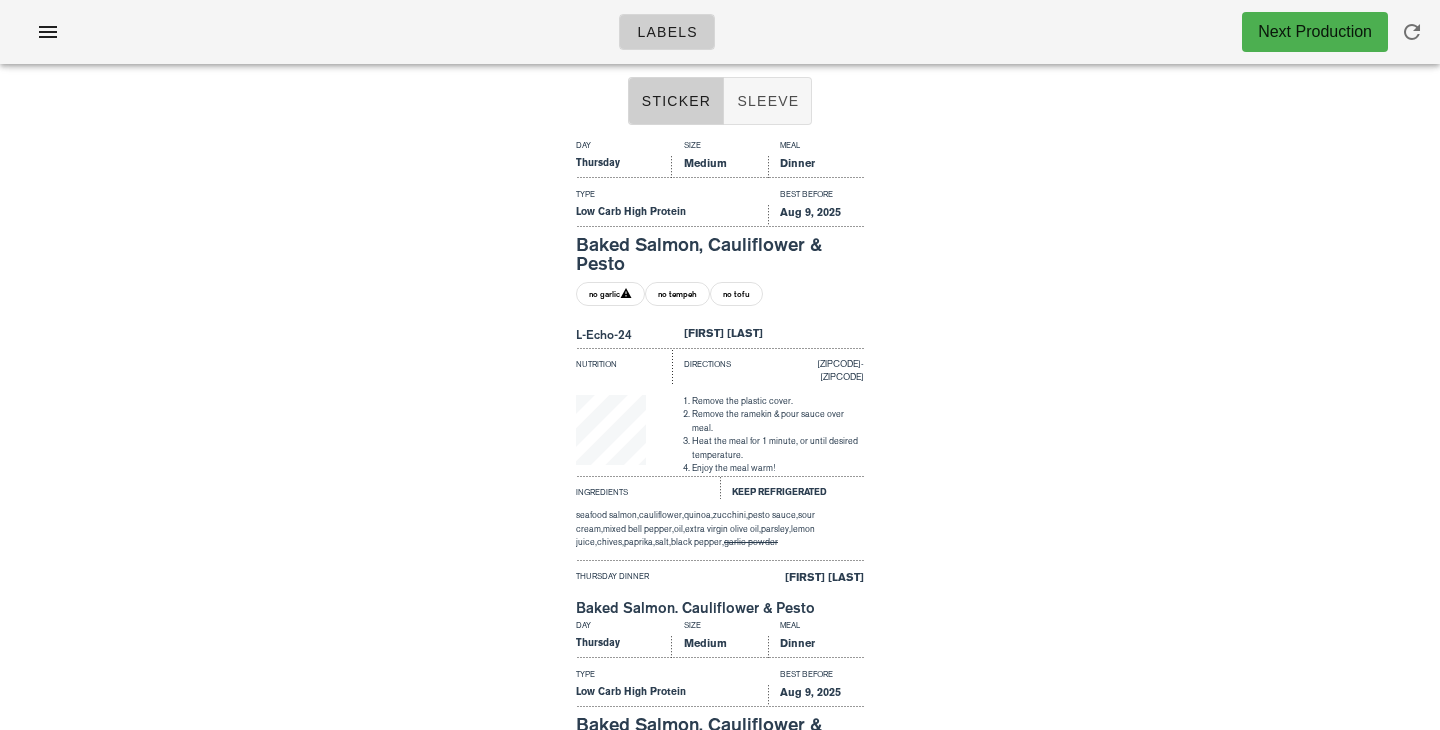 scroll, scrollTop: 140, scrollLeft: 0, axis: vertical 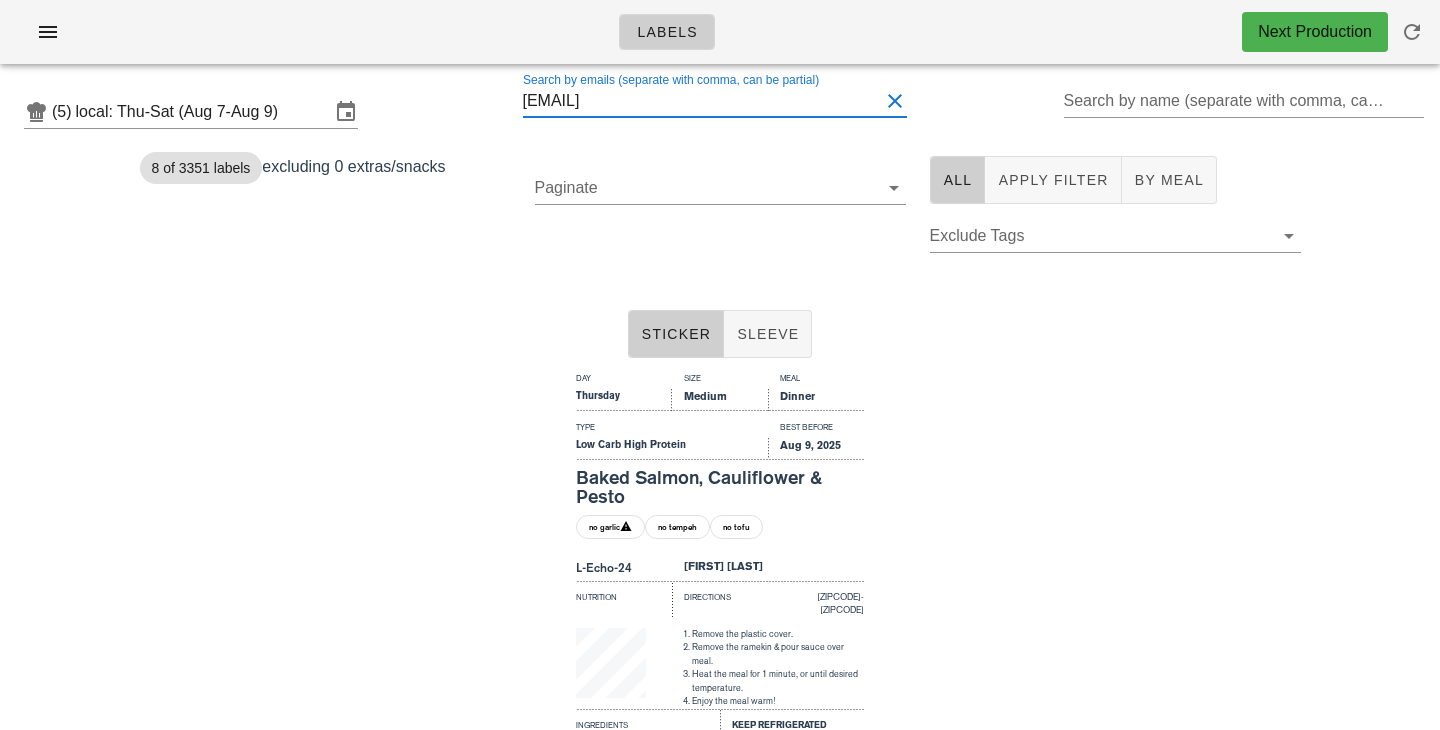 drag, startPoint x: 724, startPoint y: 99, endPoint x: 453, endPoint y: 56, distance: 274.39023 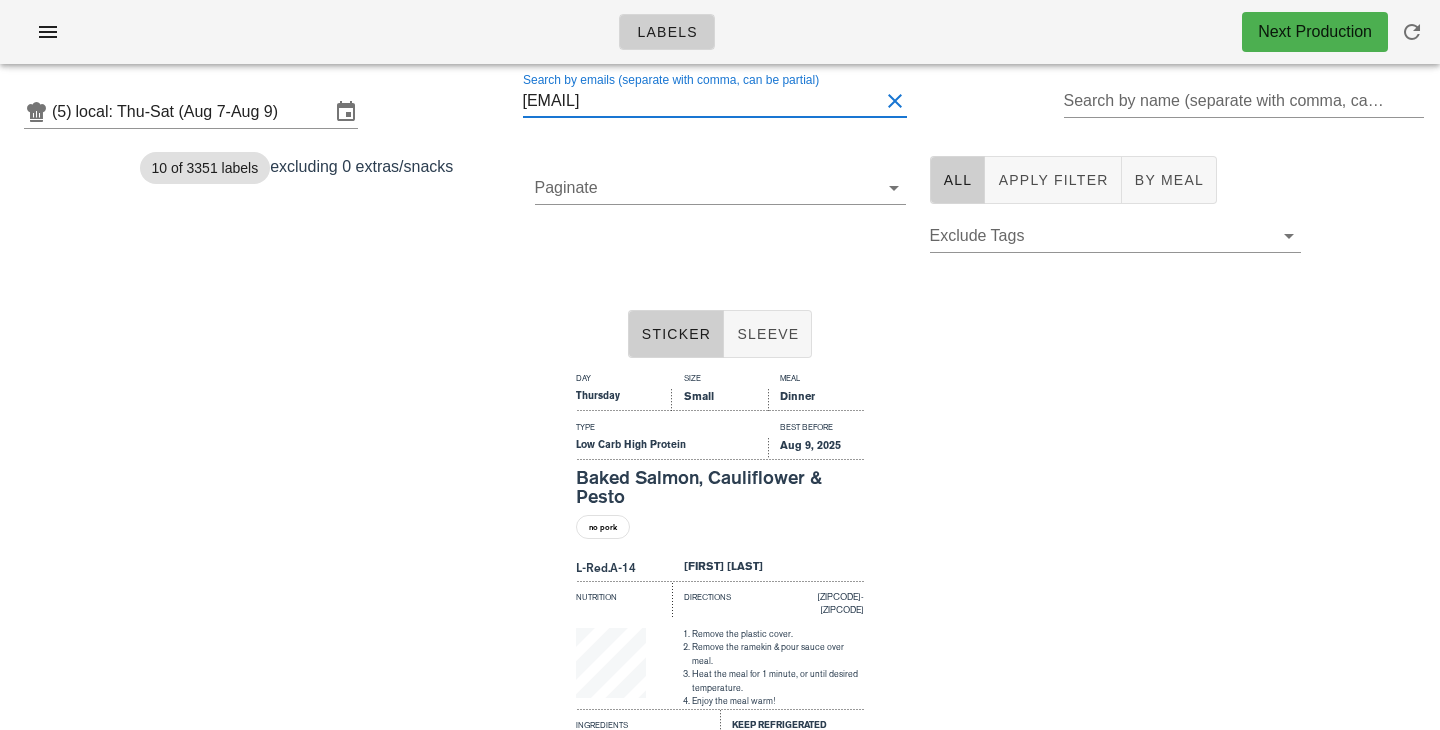 drag, startPoint x: 738, startPoint y: 103, endPoint x: 434, endPoint y: 55, distance: 307.76614 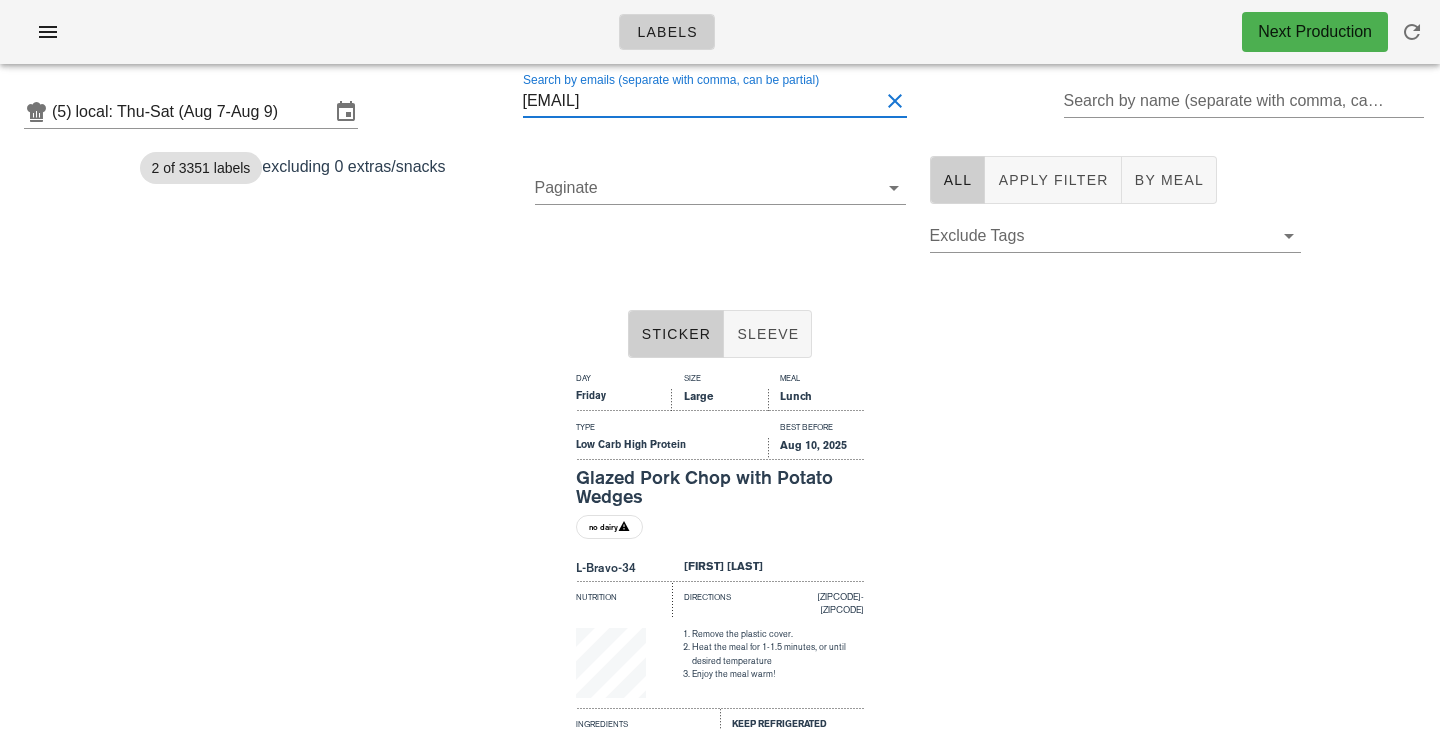 type on "[EMAIL]" 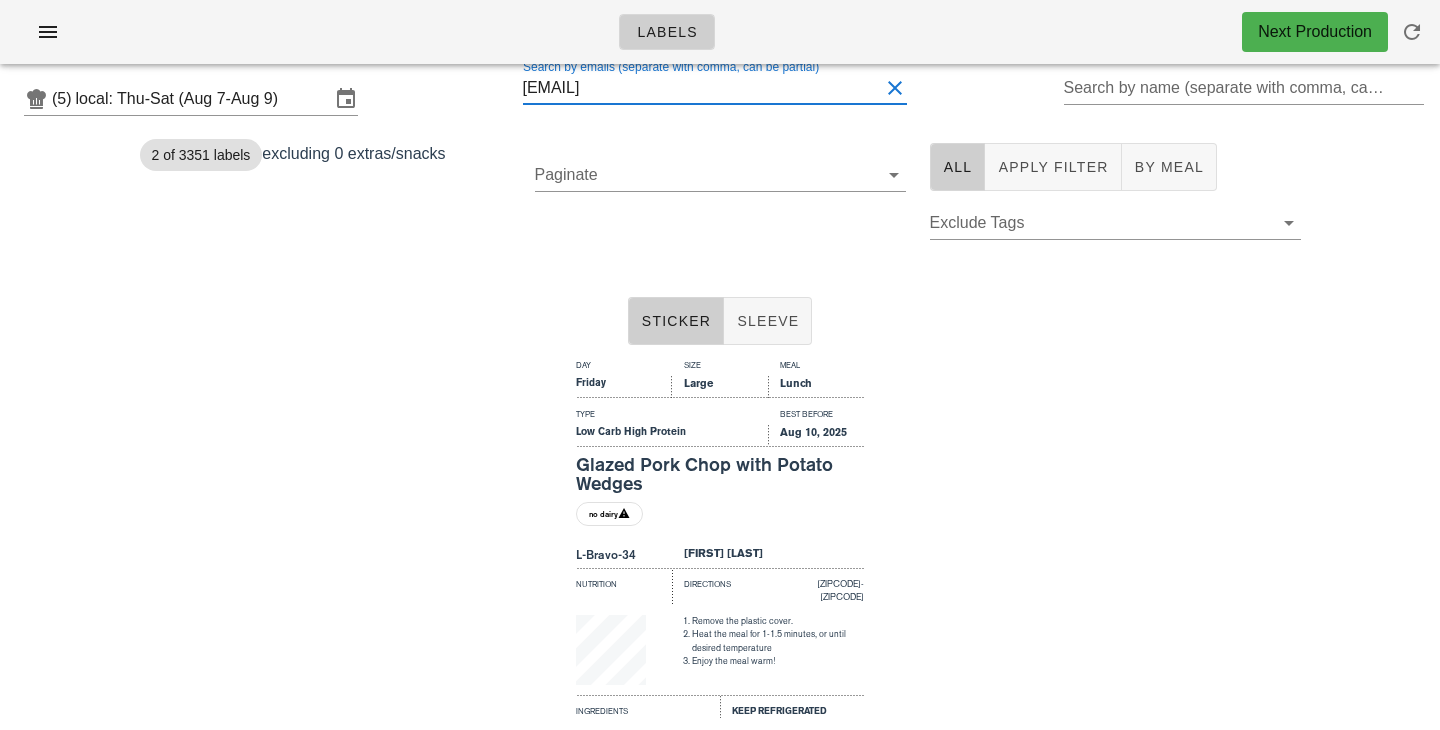 scroll, scrollTop: 0, scrollLeft: 0, axis: both 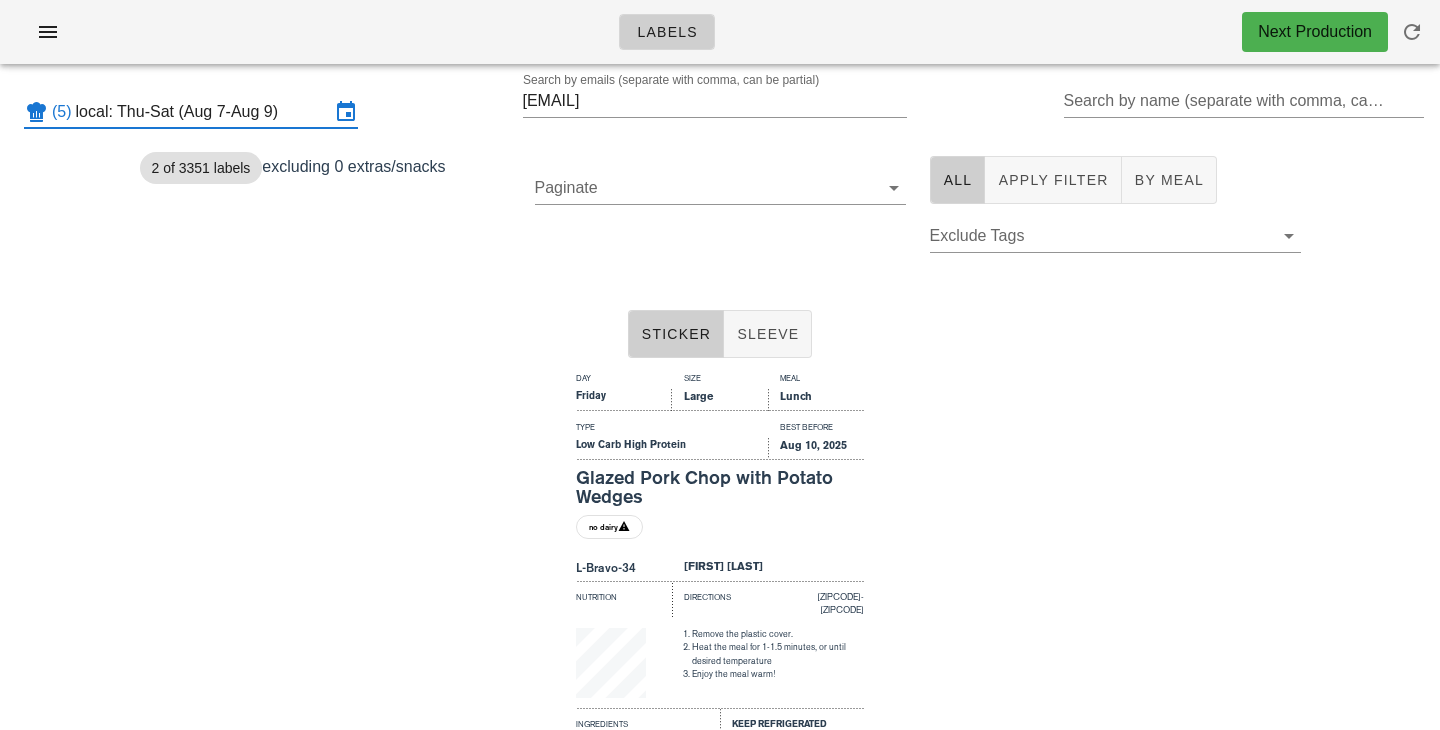 click on "local: Thu-Sat (Aug 7-Aug 9)" at bounding box center (203, 112) 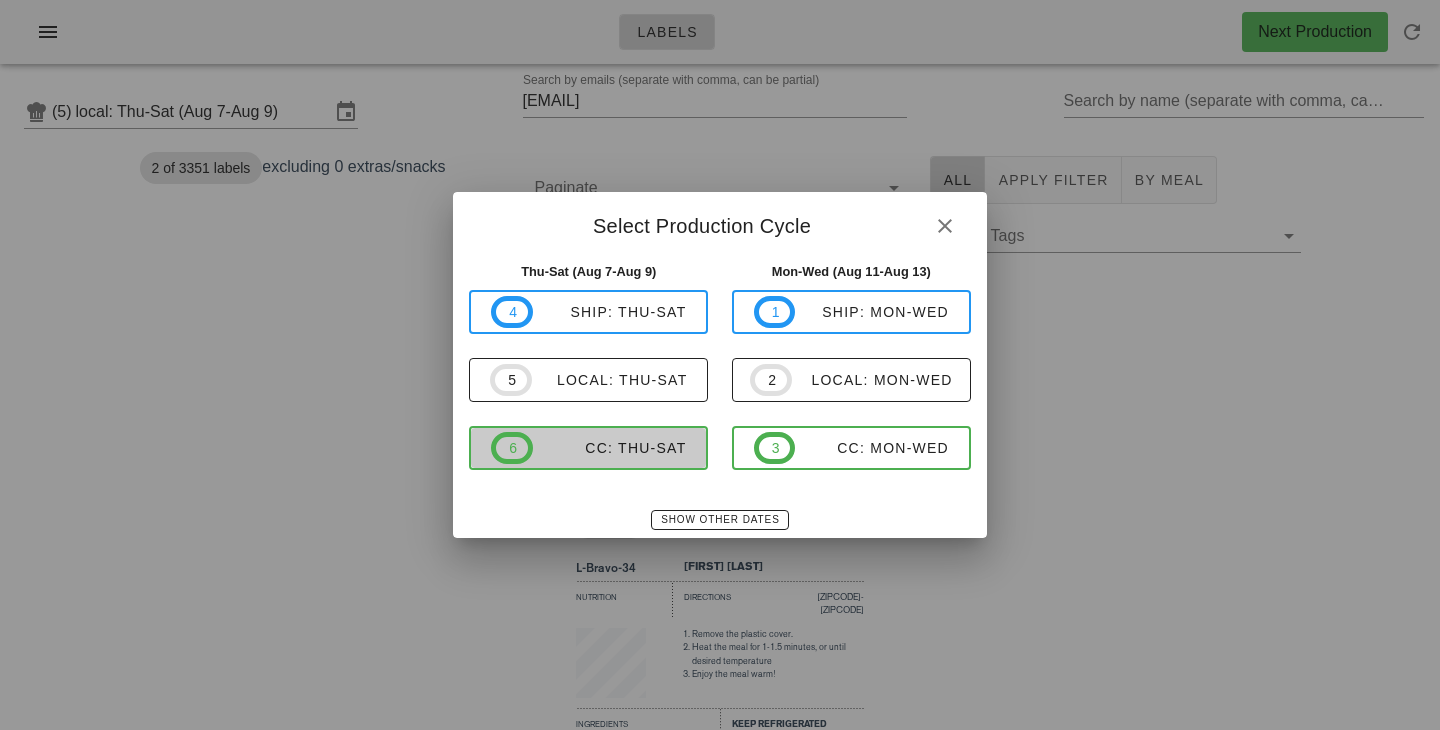 click on "6   CC: Thu-Sat" at bounding box center [588, 448] 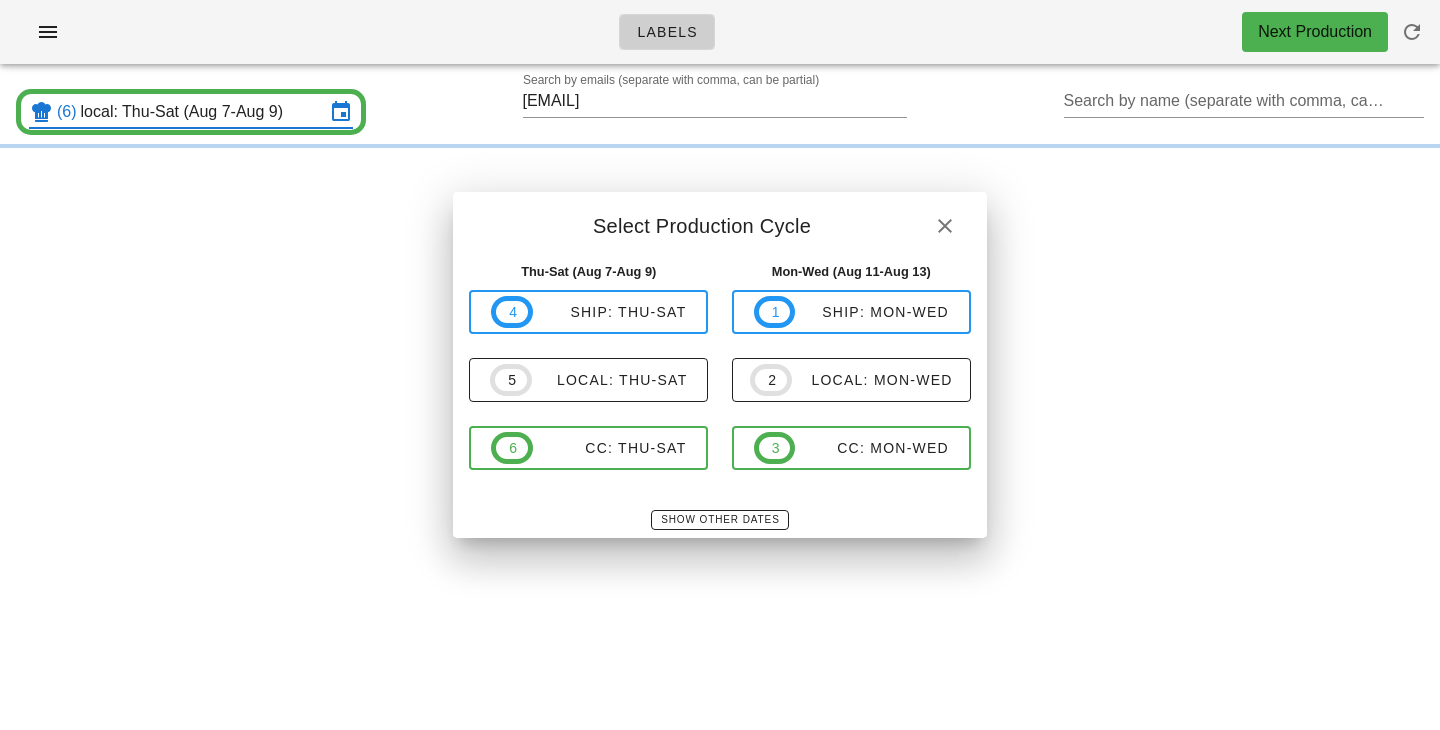 type on "CC: Thu-Sat (Aug 7-Aug 9)" 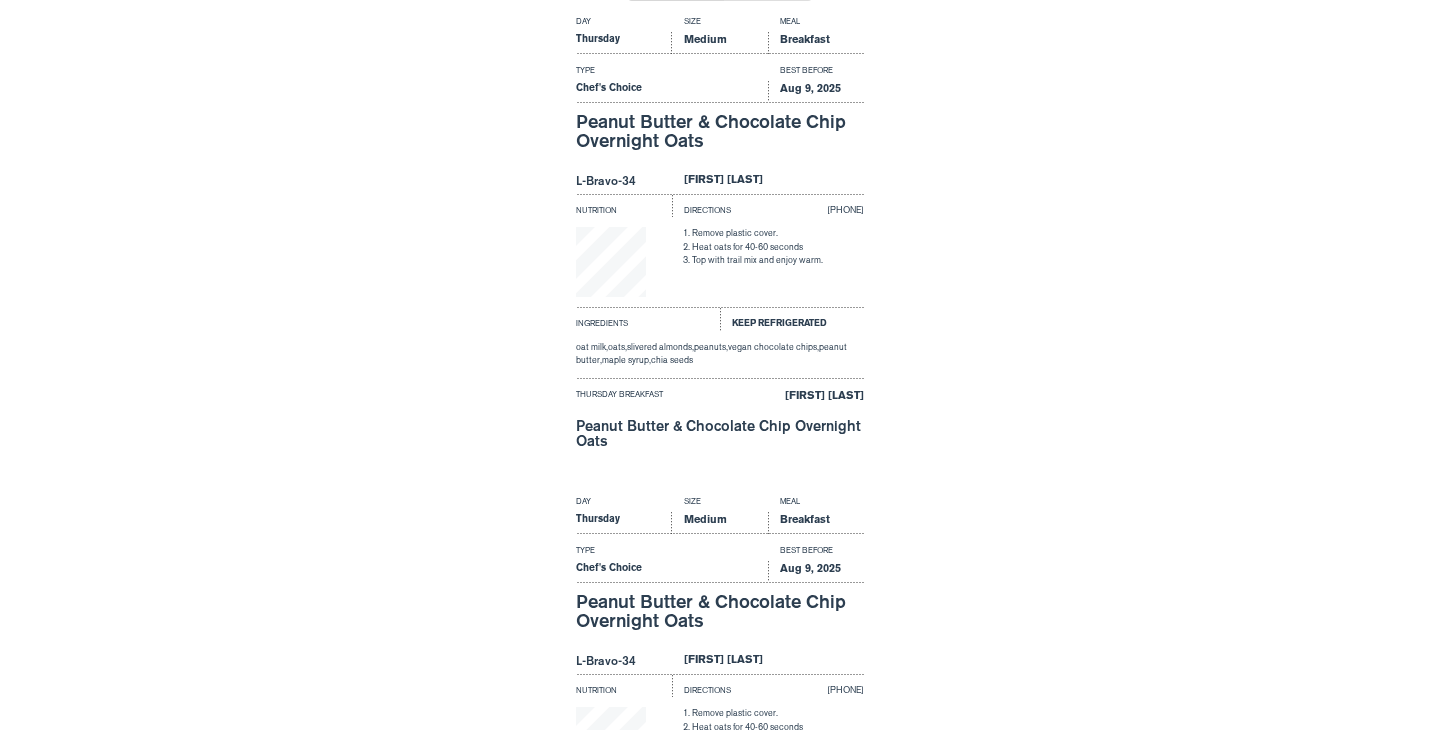 scroll, scrollTop: 355, scrollLeft: 0, axis: vertical 